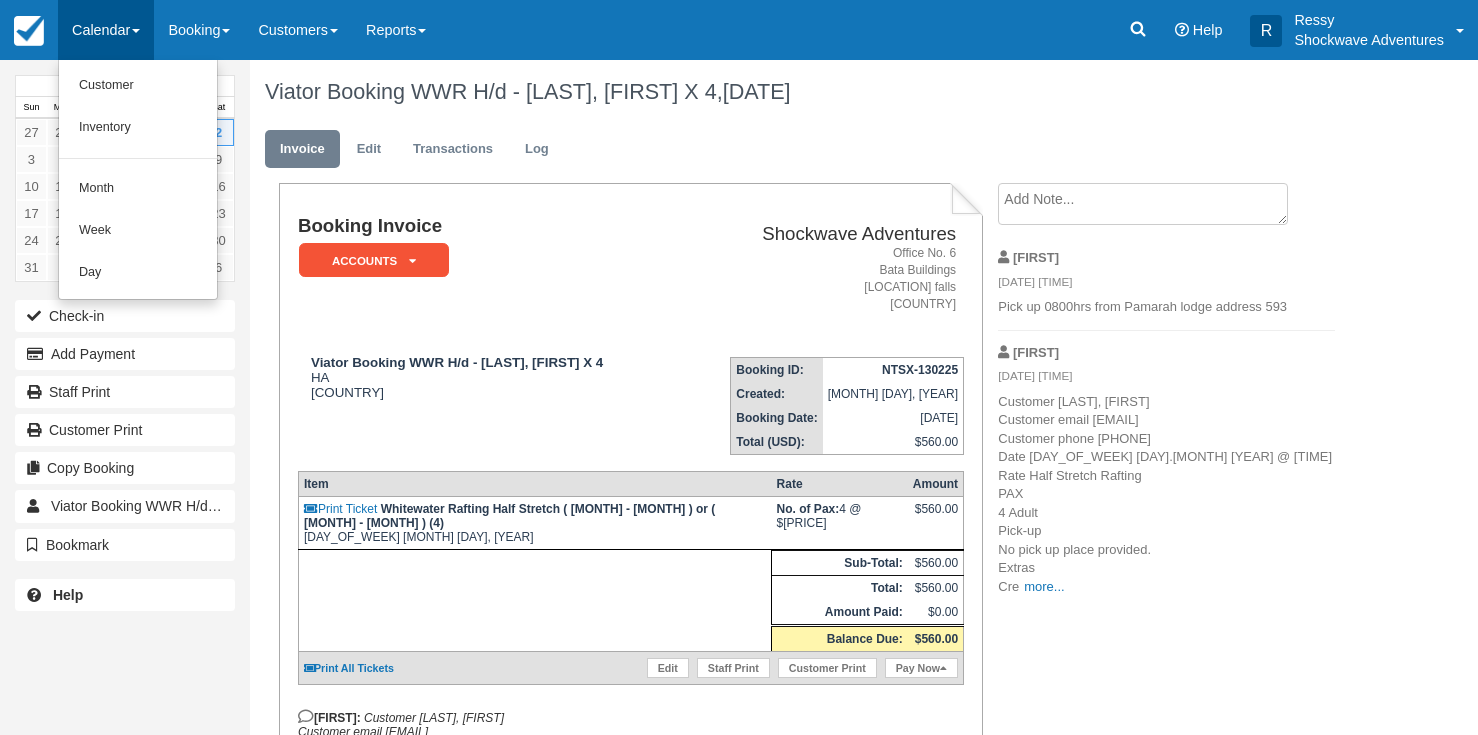 scroll, scrollTop: 0, scrollLeft: 0, axis: both 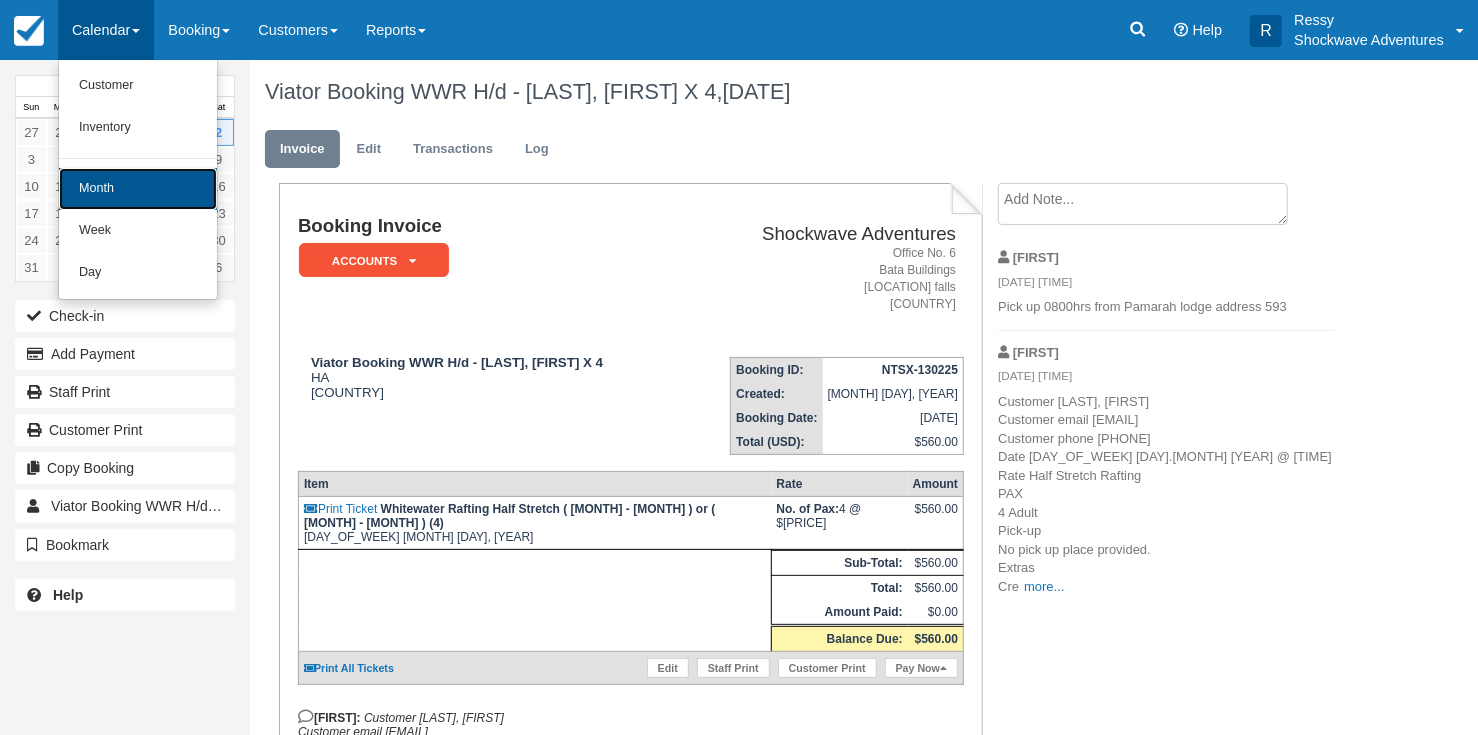 click on "Month" at bounding box center [138, 189] 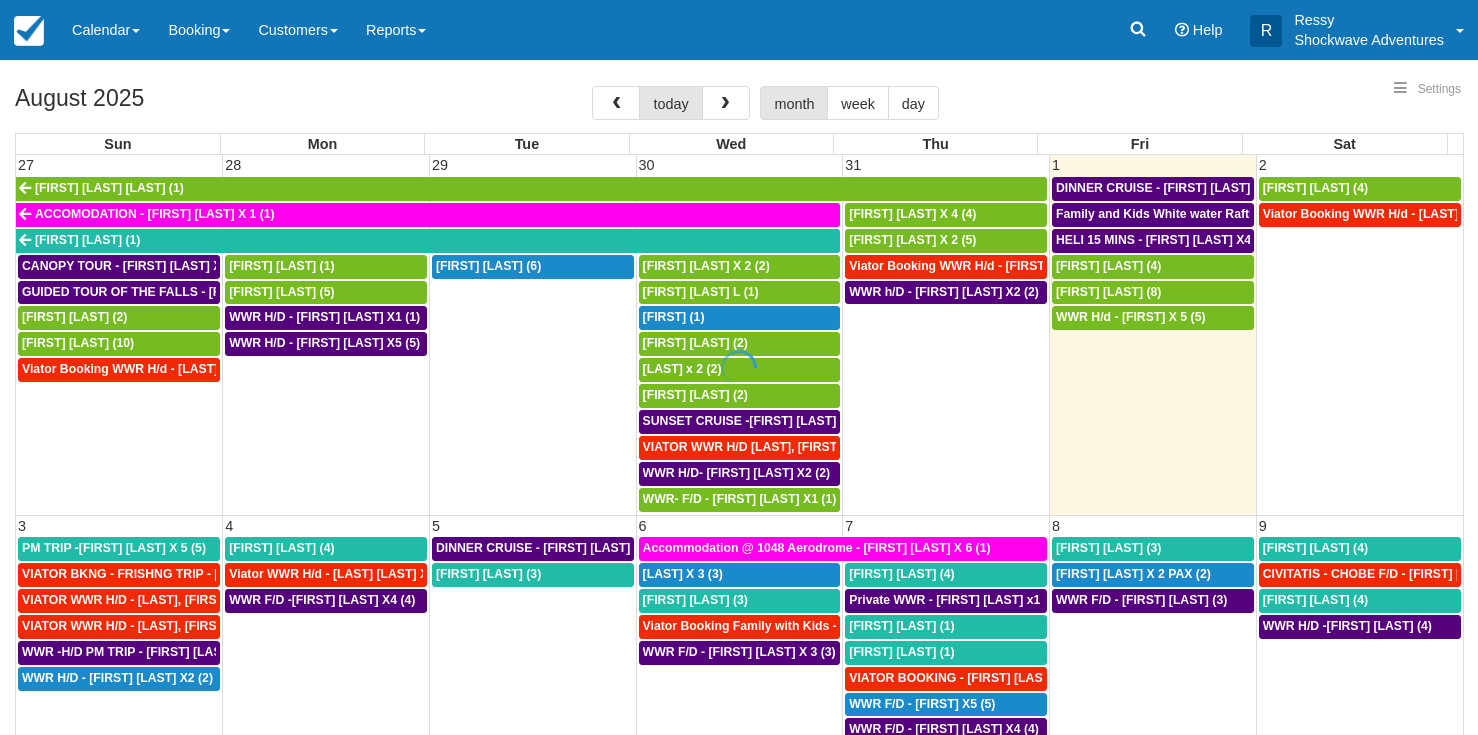 select 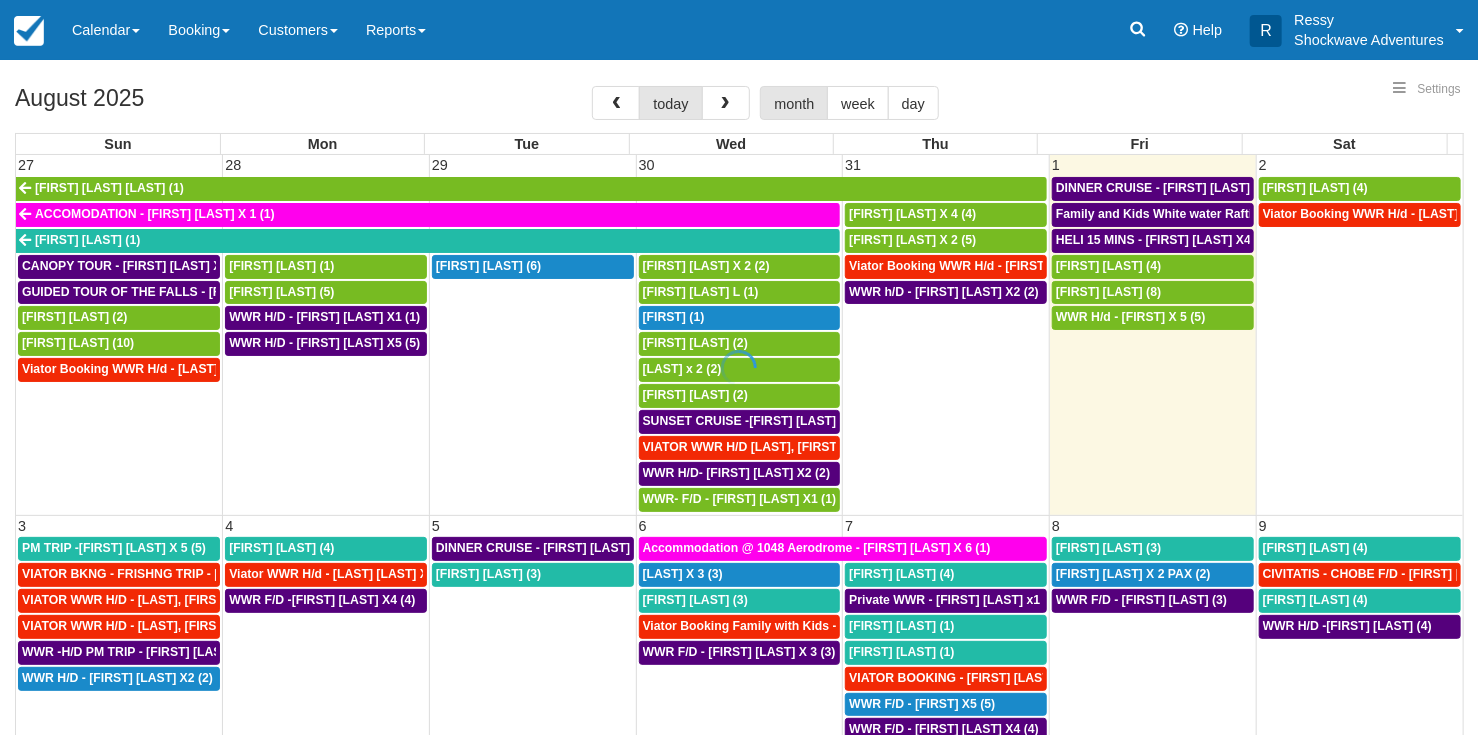 select 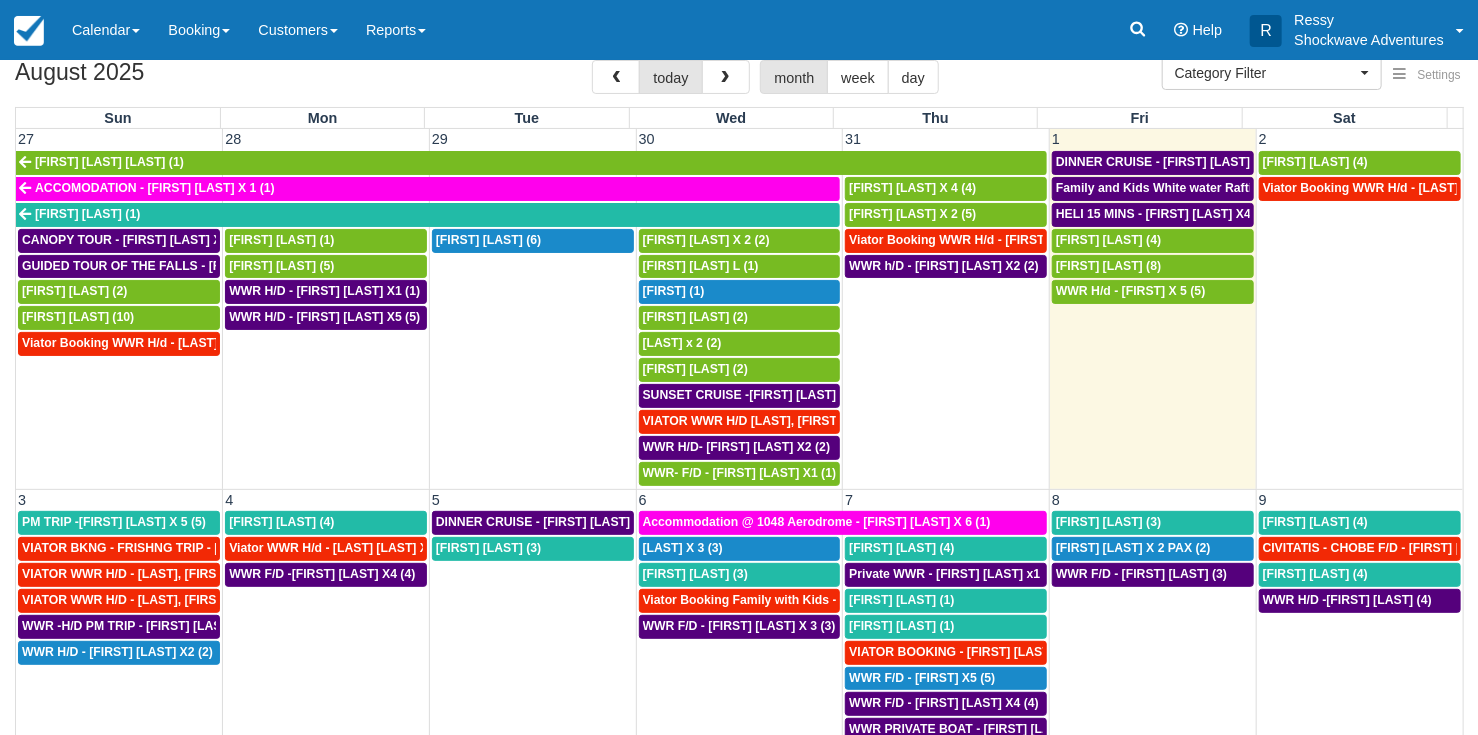 scroll, scrollTop: 166, scrollLeft: 0, axis: vertical 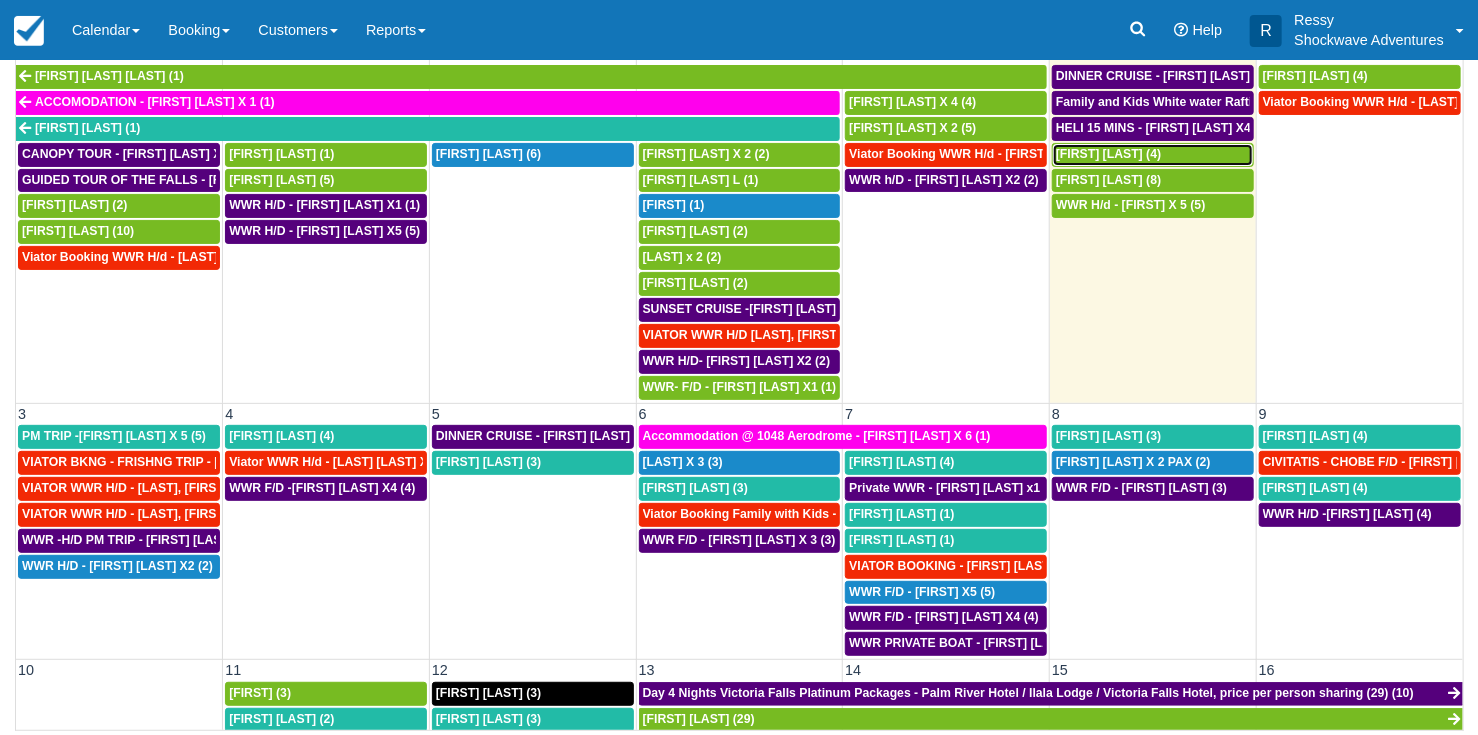 click on "[FIRST] [LAST] (4)" at bounding box center (1108, 154) 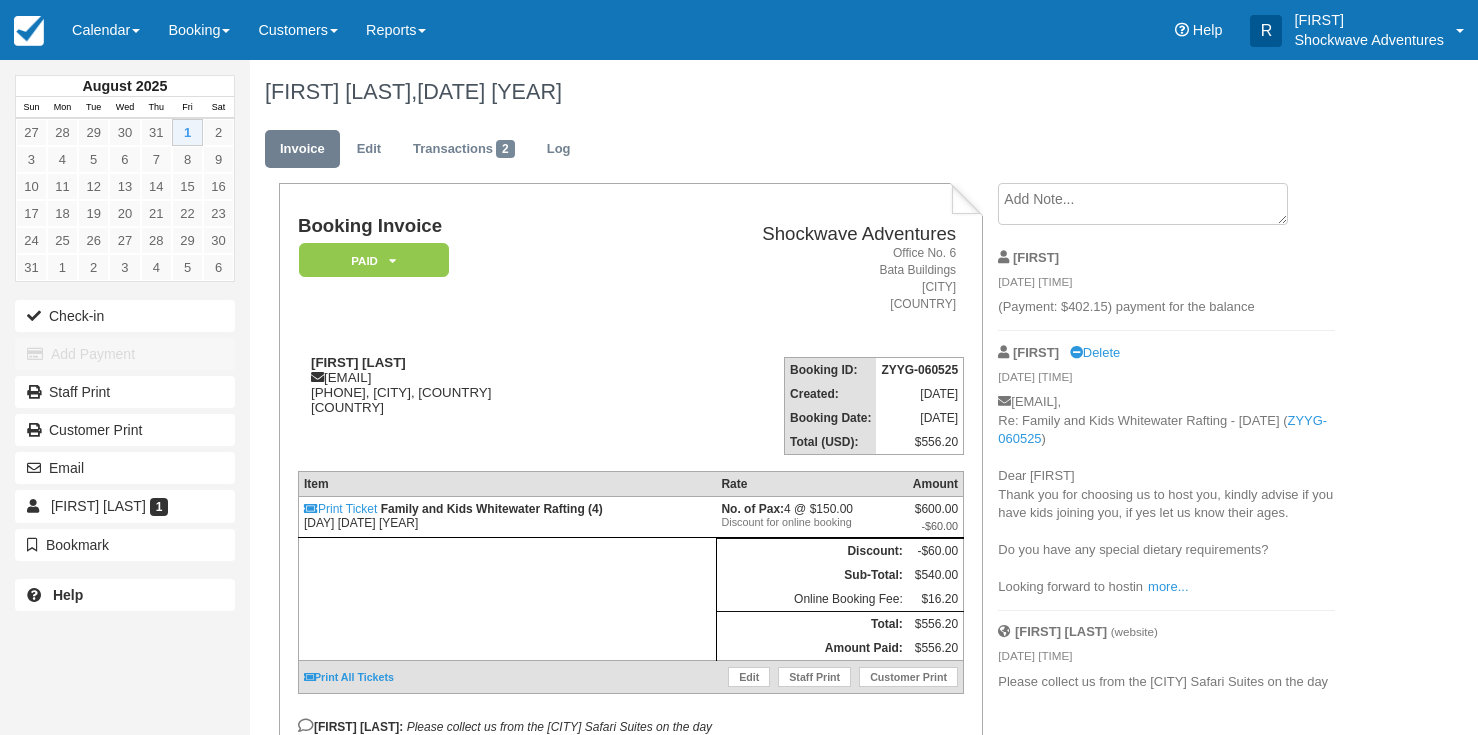 scroll, scrollTop: 0, scrollLeft: 0, axis: both 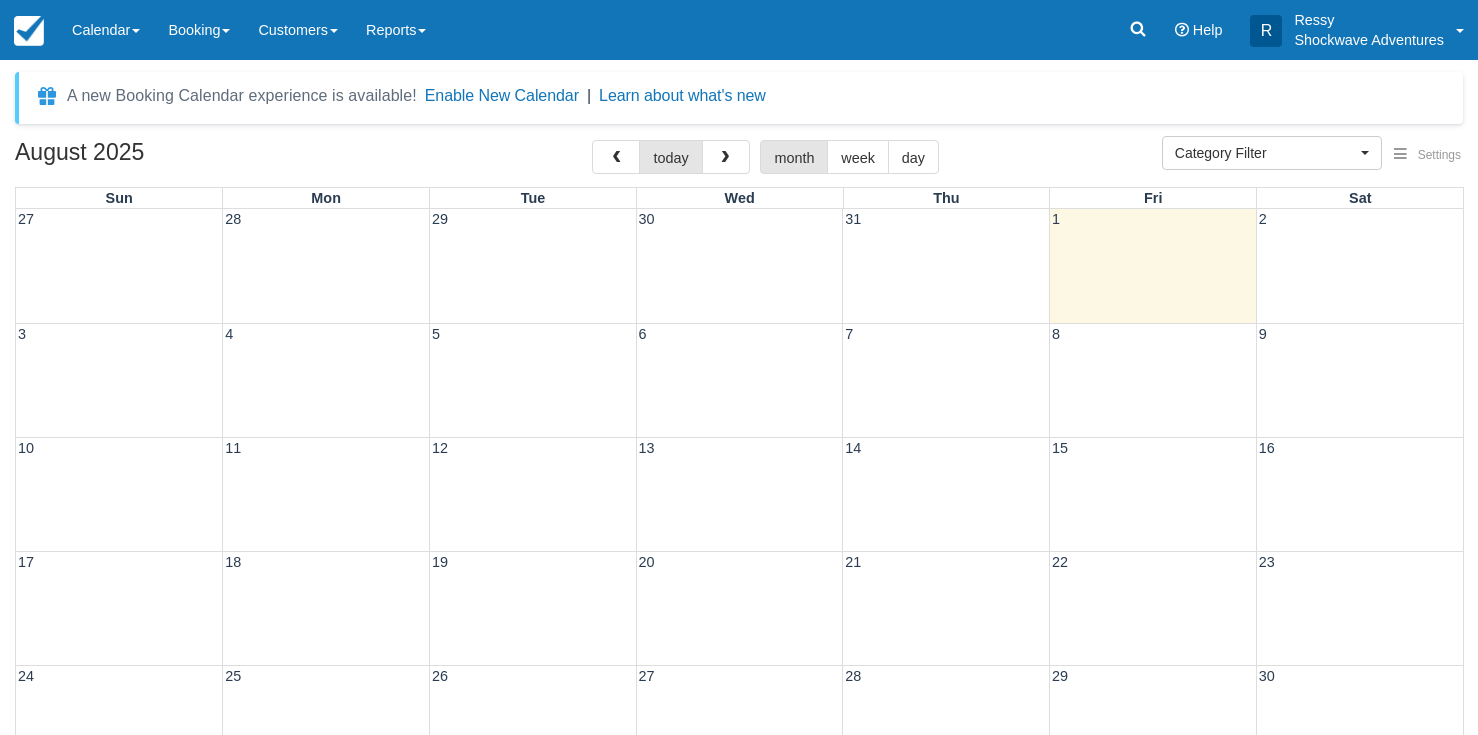 select 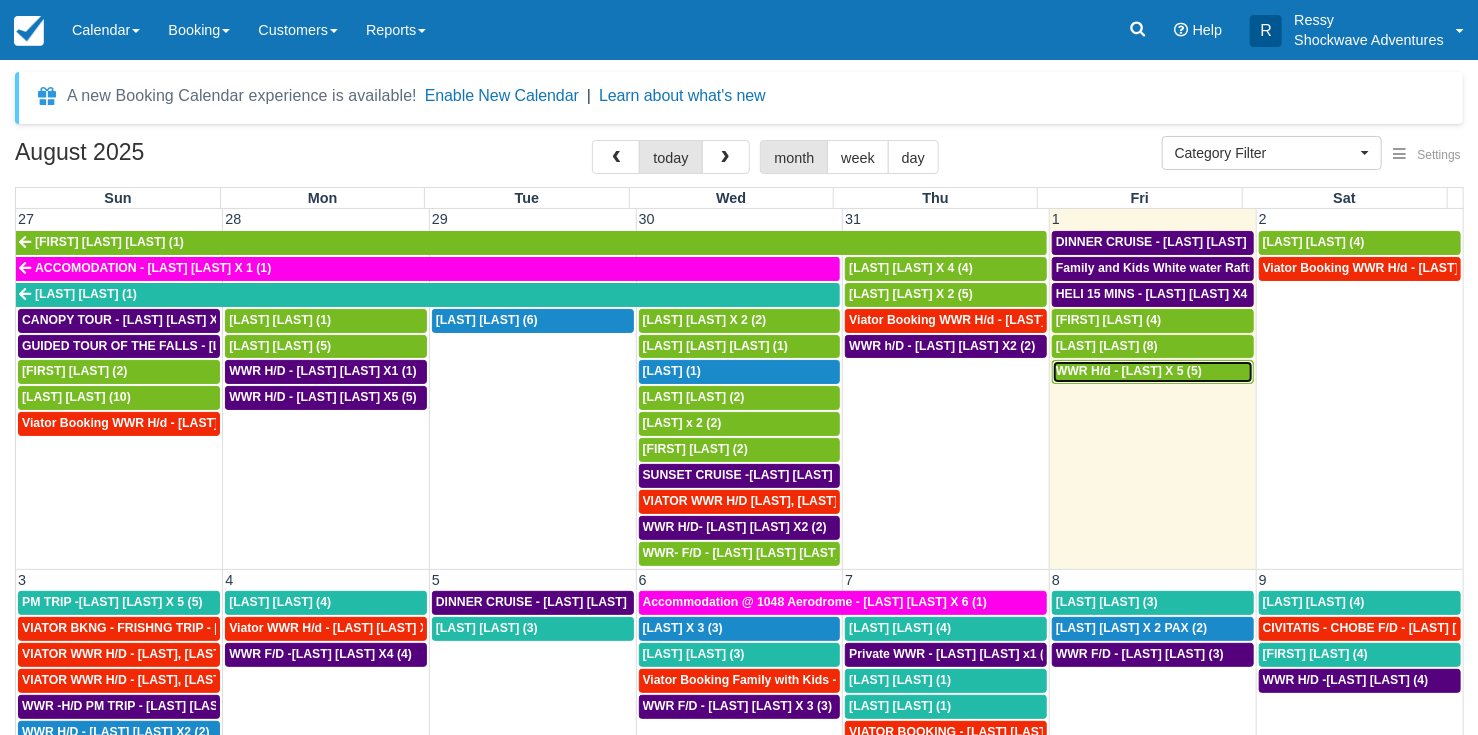 click on "WWR H/d - [LAST] X 5 (5)" at bounding box center (1129, 371) 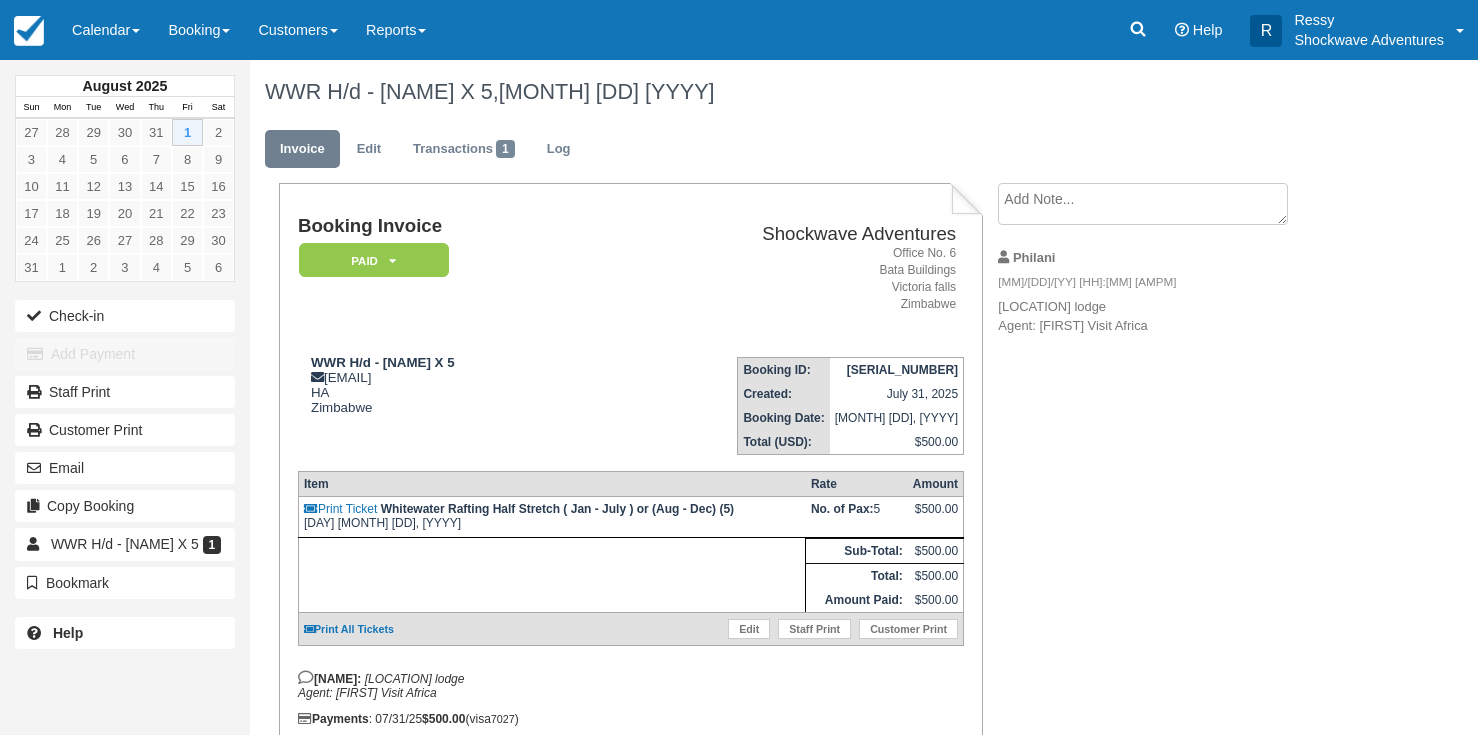scroll, scrollTop: 0, scrollLeft: 0, axis: both 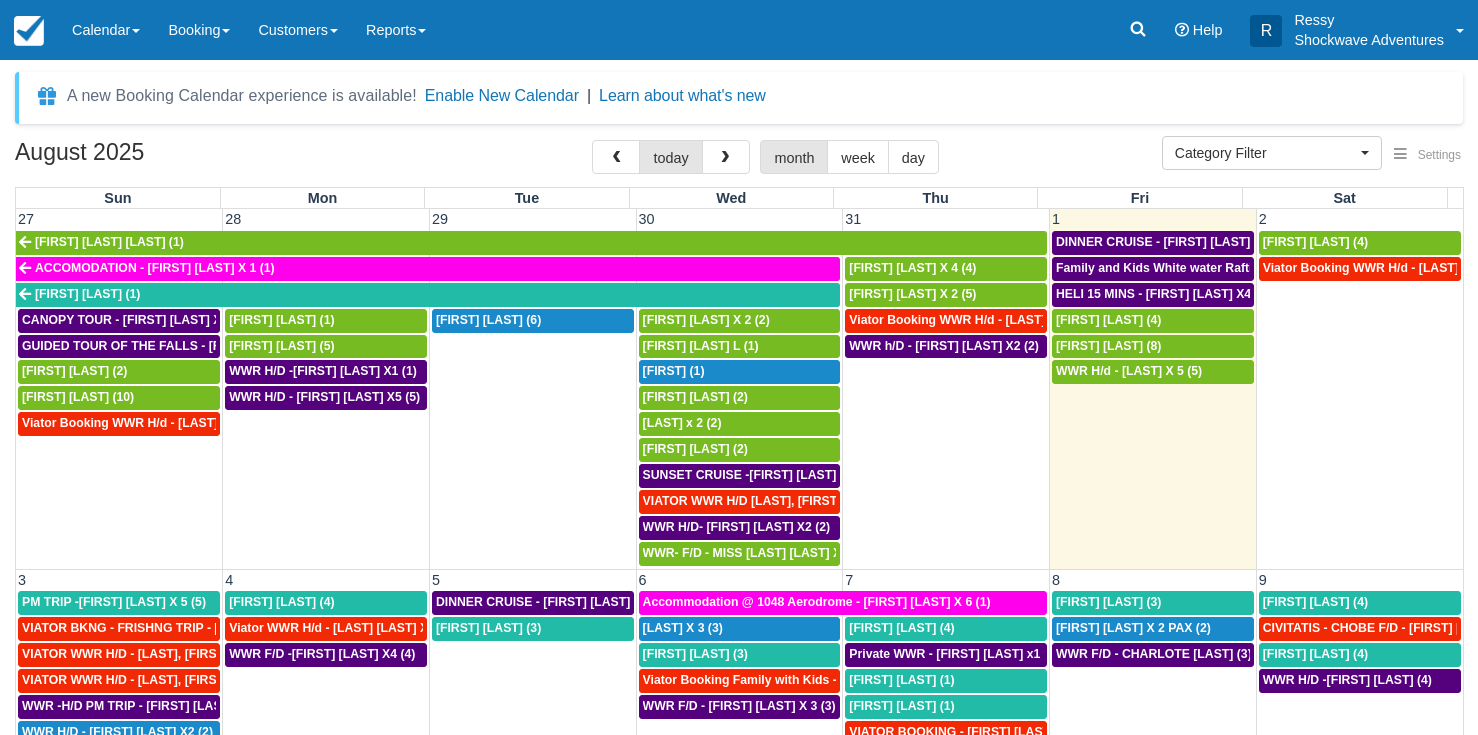 select 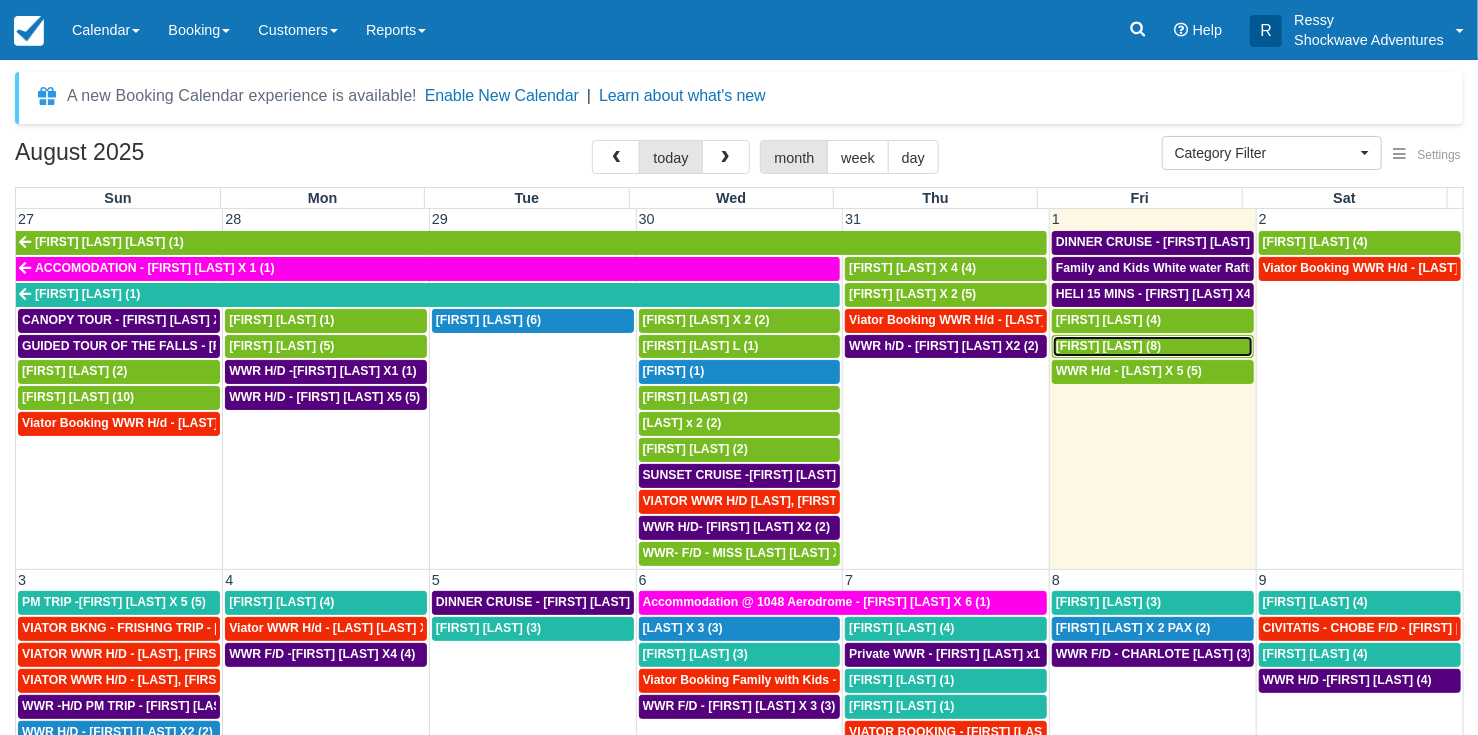click on "[FIRST] [LAST] (8)" at bounding box center [1108, 346] 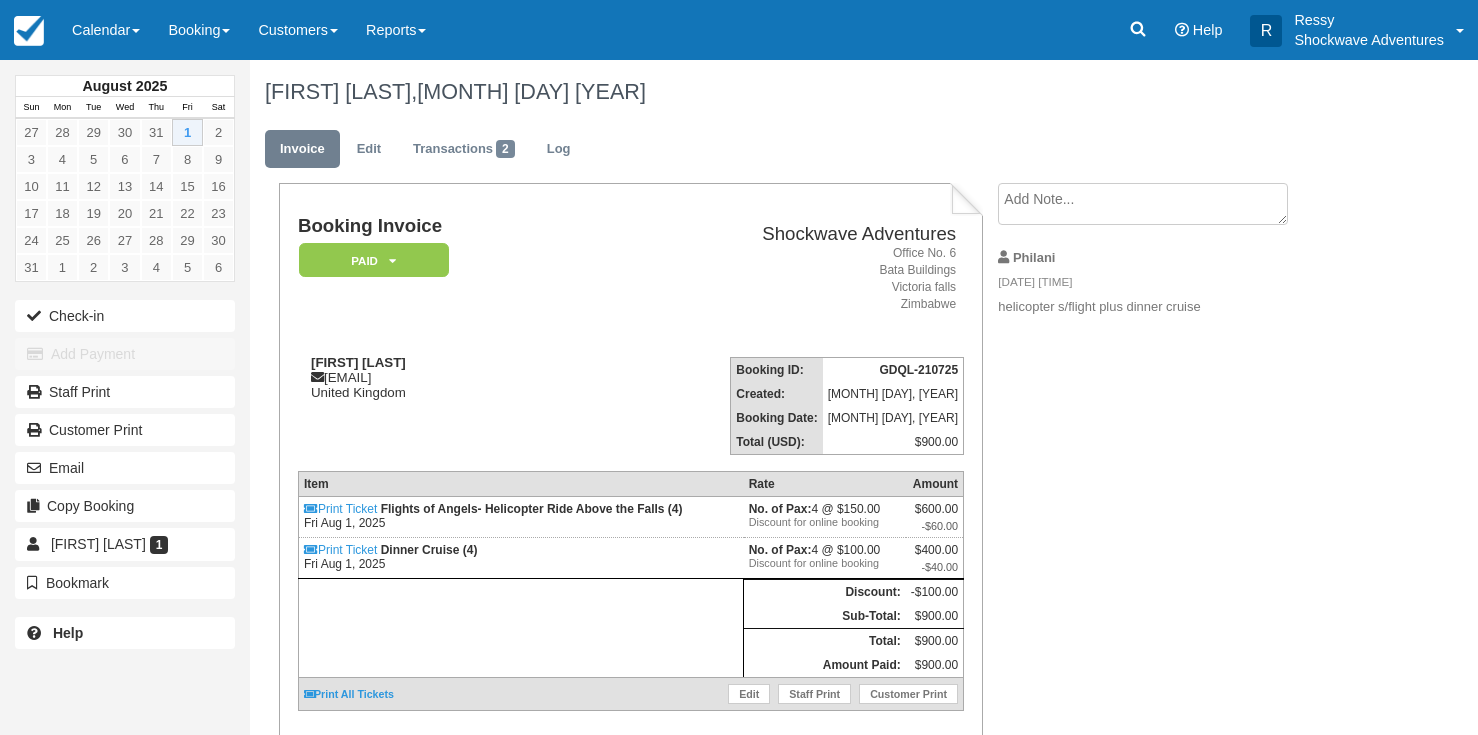 scroll, scrollTop: 0, scrollLeft: 0, axis: both 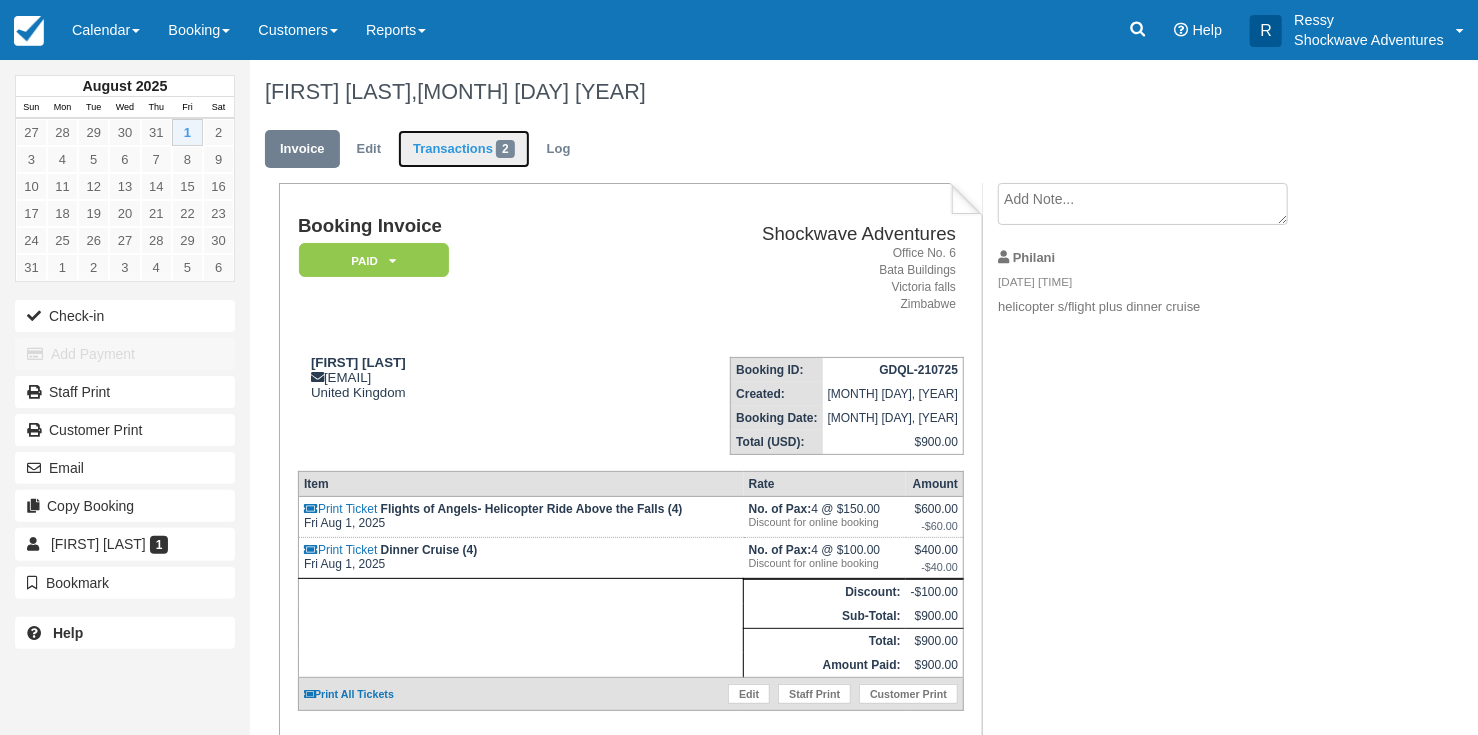 click on "Transactions  2" at bounding box center [464, 149] 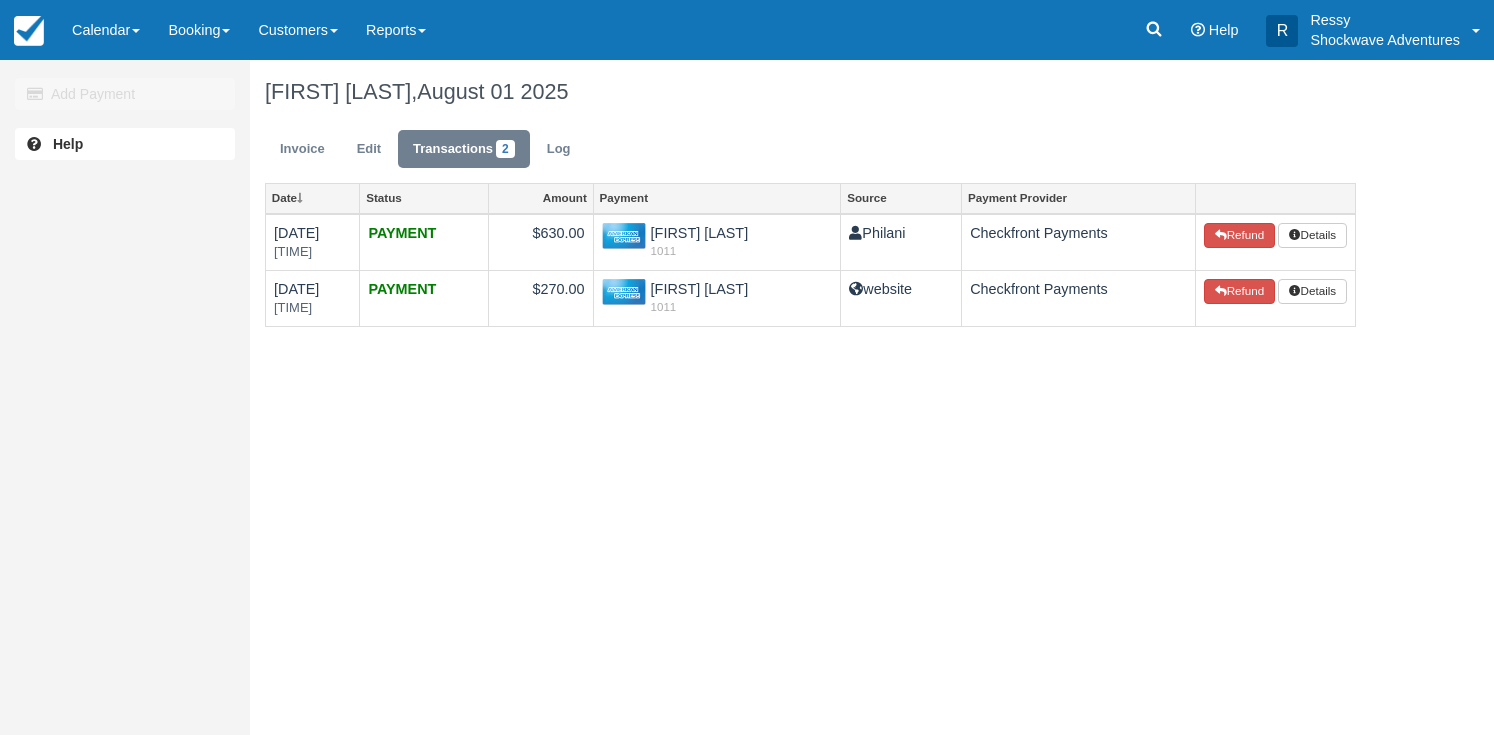 scroll, scrollTop: 0, scrollLeft: 0, axis: both 